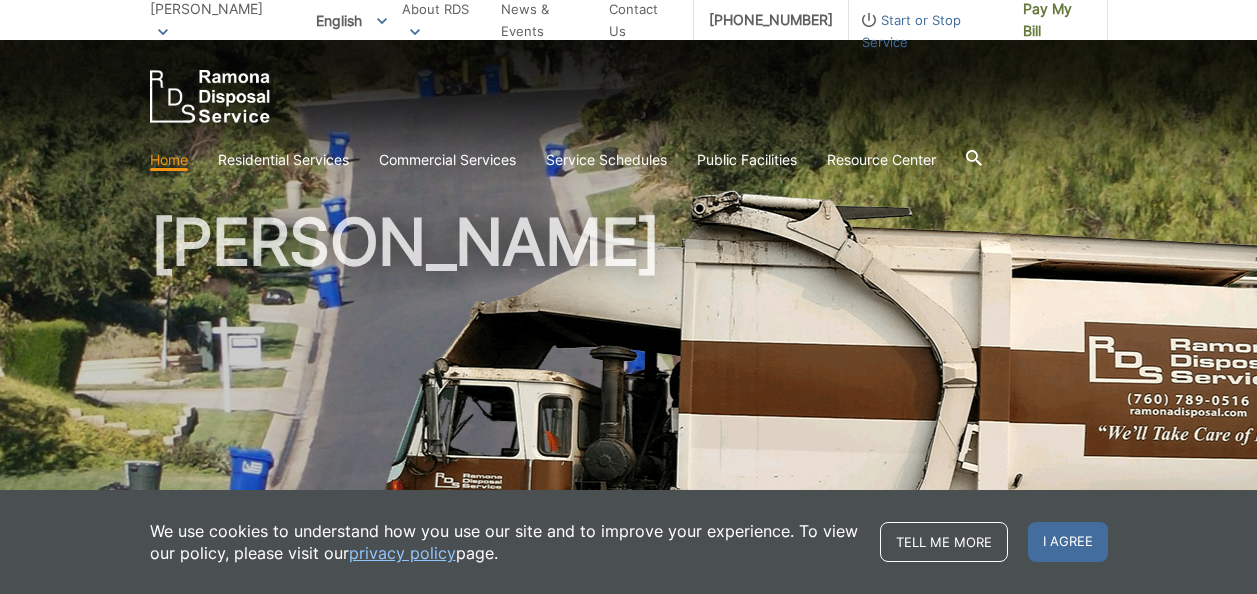 scroll, scrollTop: 0, scrollLeft: 0, axis: both 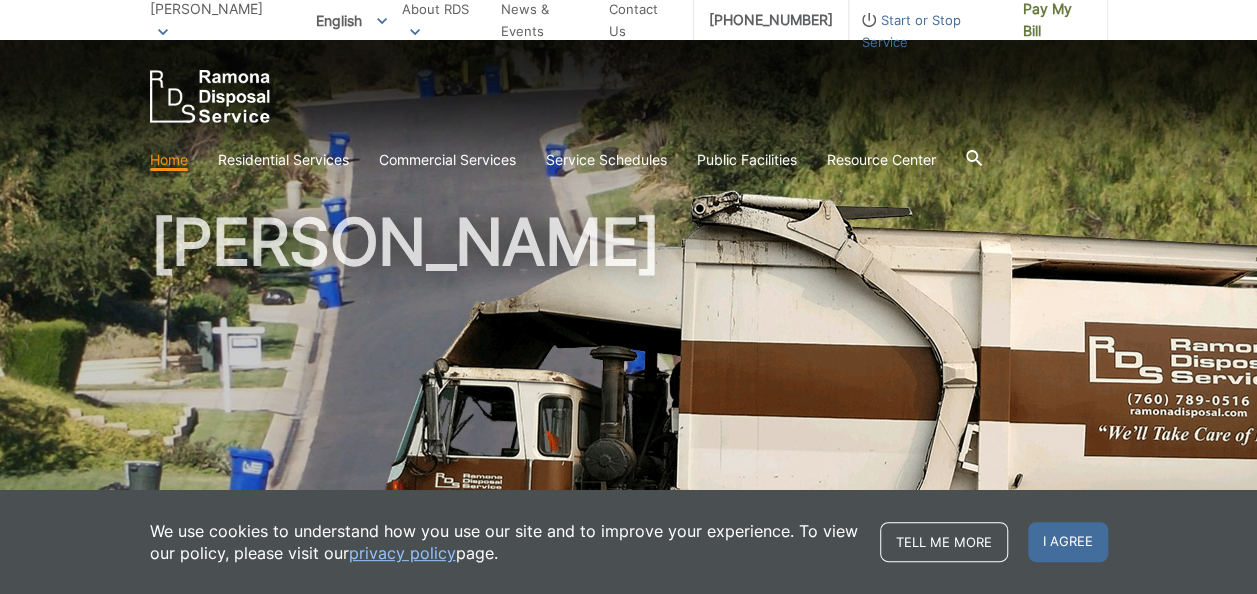 click on "[PERSON_NAME]" at bounding box center (629, 429) 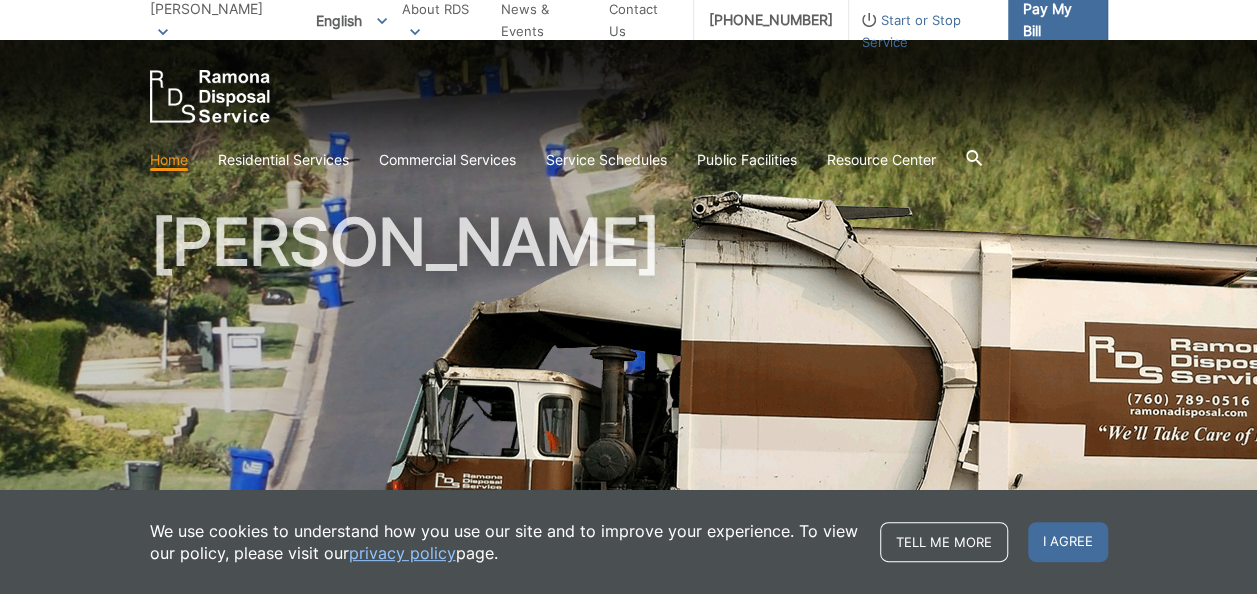 click on "Pay My Bill" at bounding box center (1057, 20) 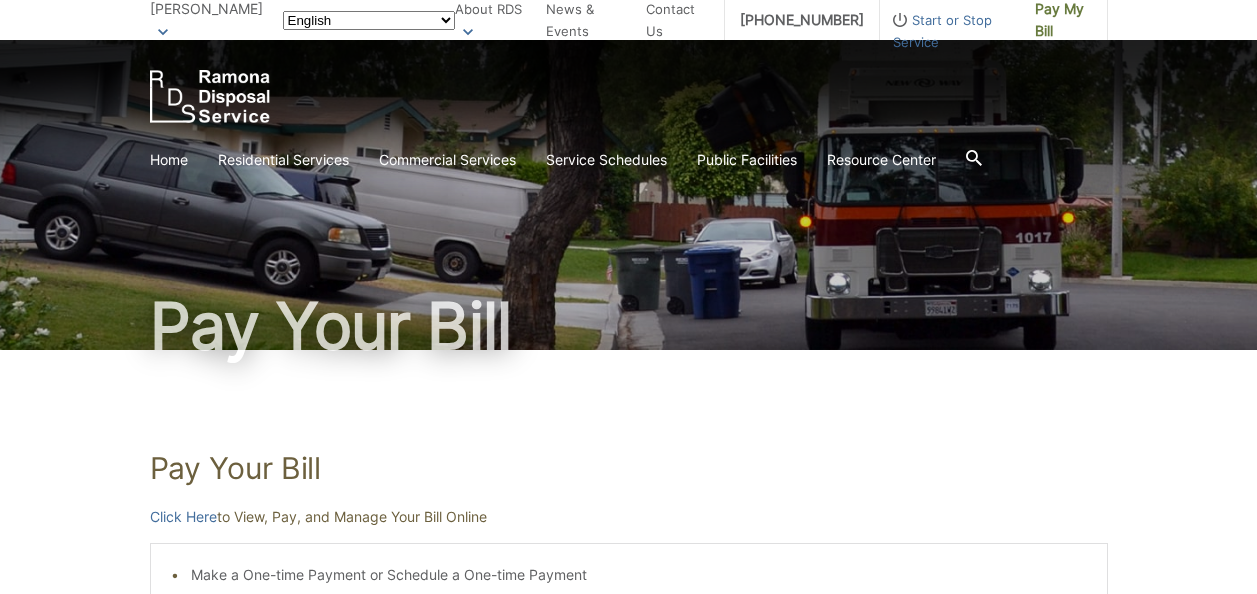 scroll, scrollTop: 0, scrollLeft: 0, axis: both 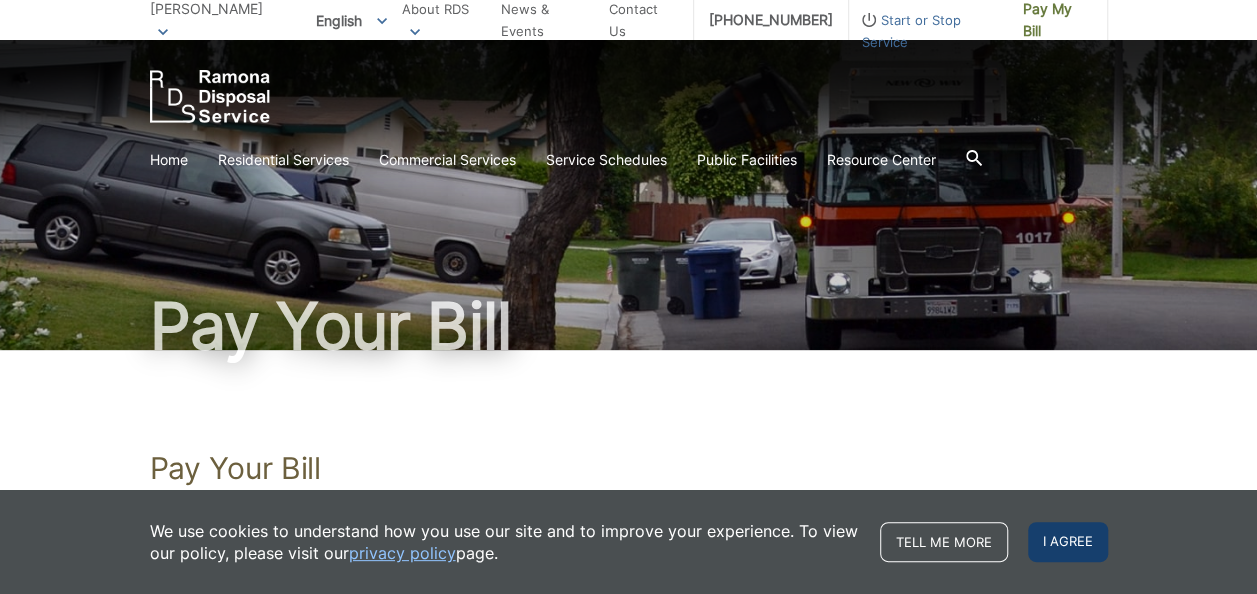 click on "I agree" at bounding box center [1068, 542] 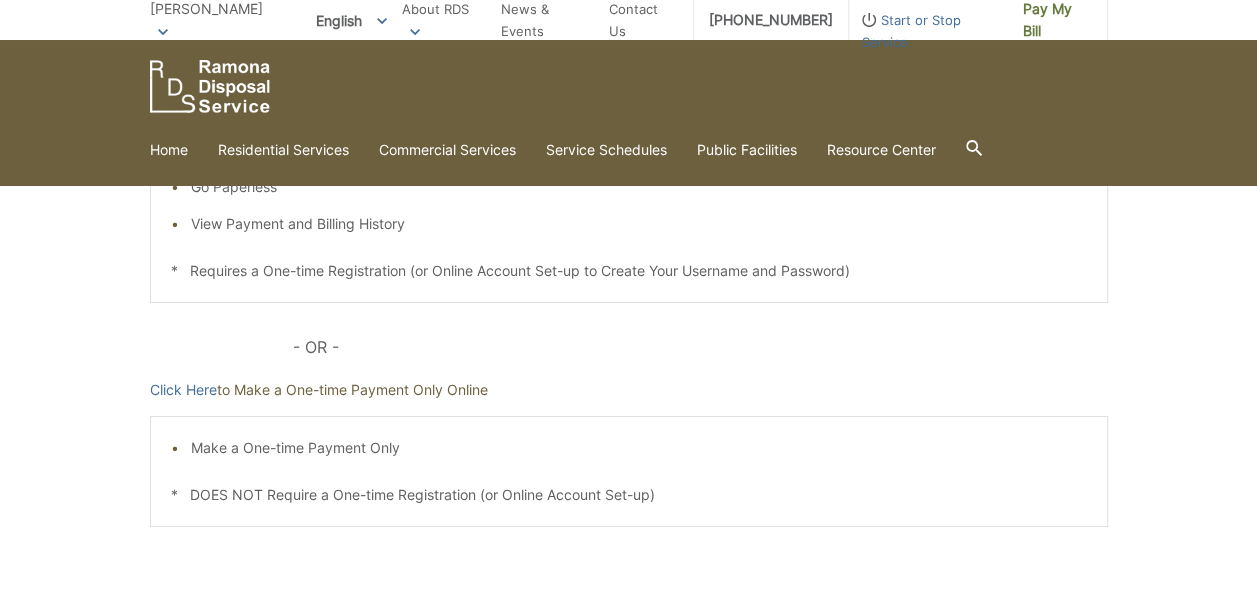 scroll, scrollTop: 473, scrollLeft: 0, axis: vertical 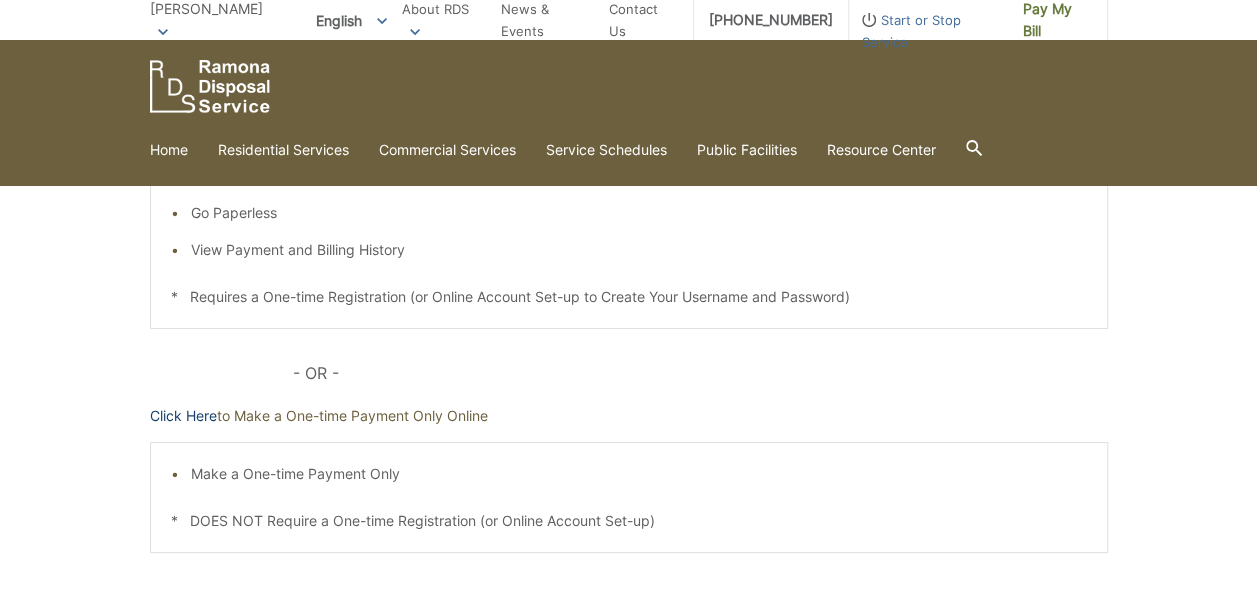 click on "Click Here" at bounding box center [183, 416] 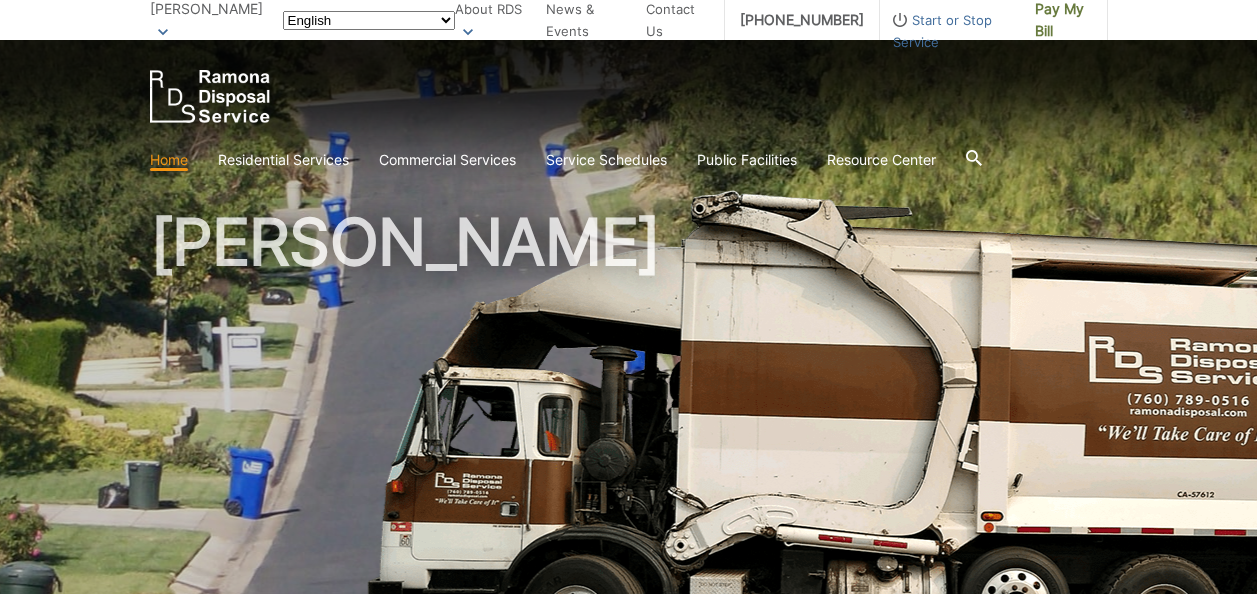 scroll, scrollTop: 0, scrollLeft: 0, axis: both 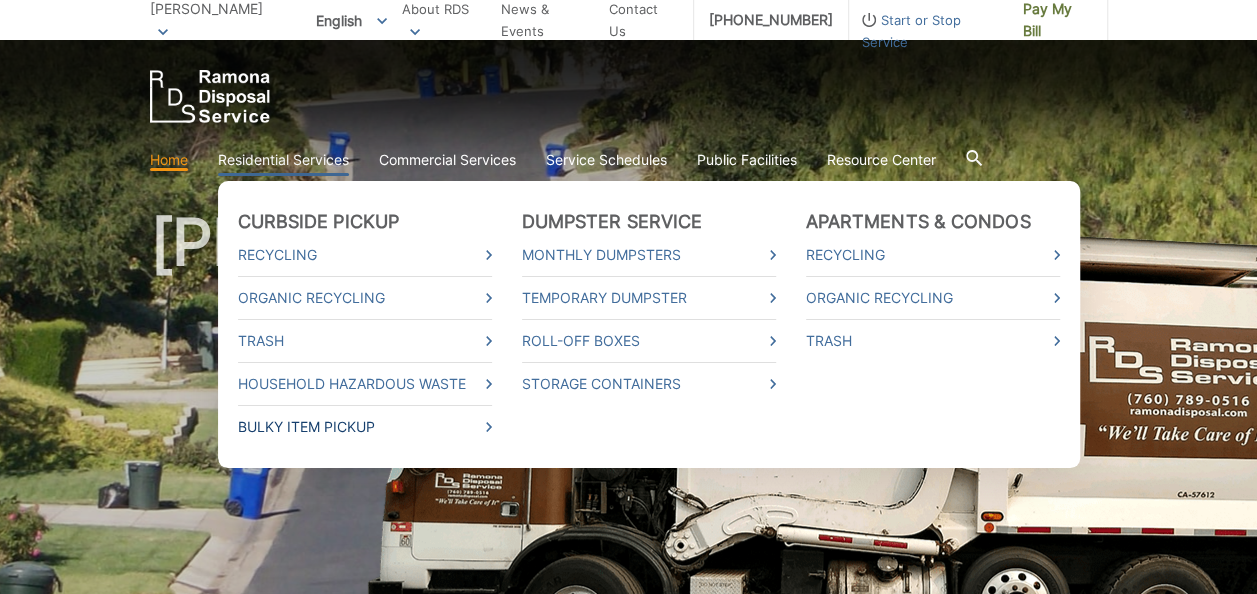 click on "Bulky Item Pickup" at bounding box center (365, 427) 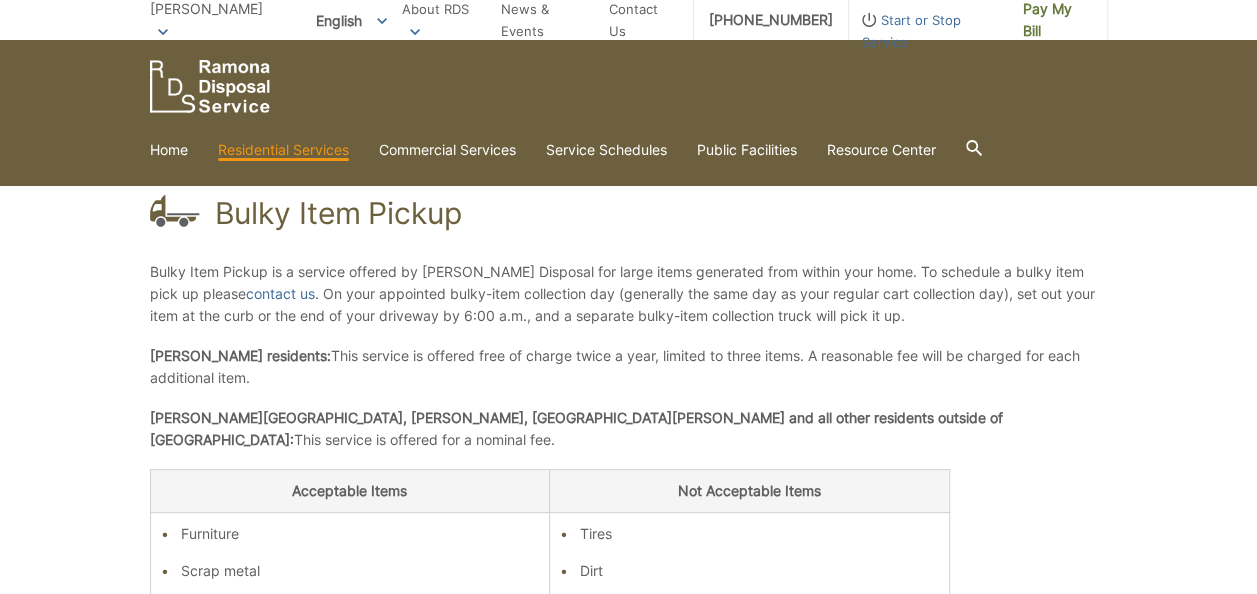 scroll, scrollTop: 247, scrollLeft: 0, axis: vertical 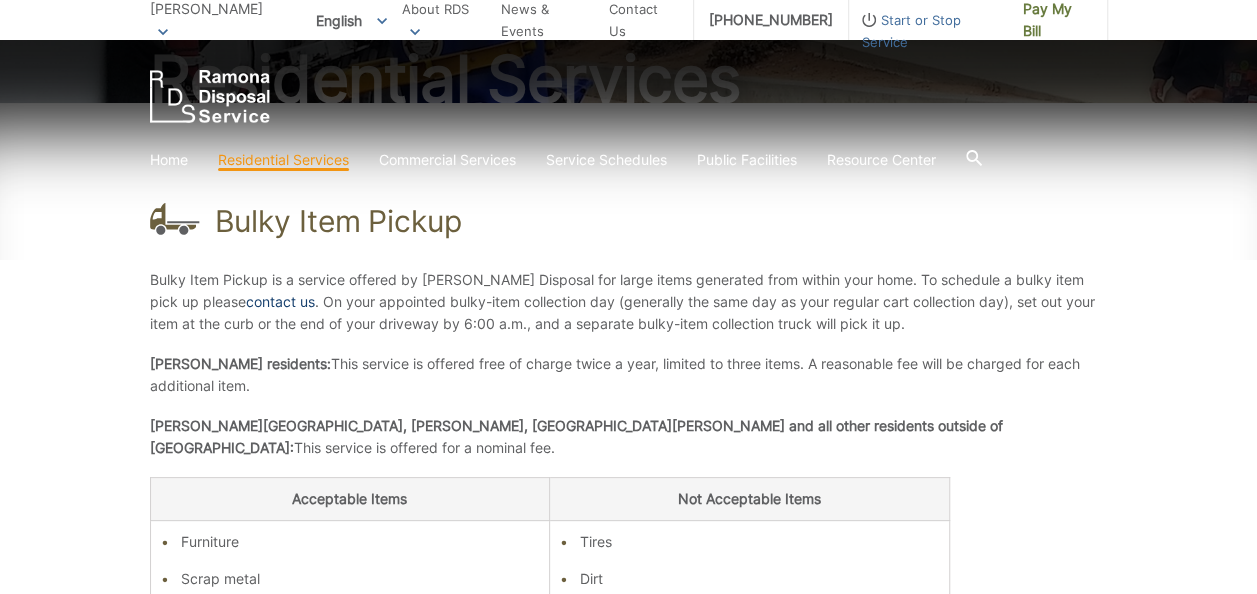 click on "contact us" at bounding box center [280, 302] 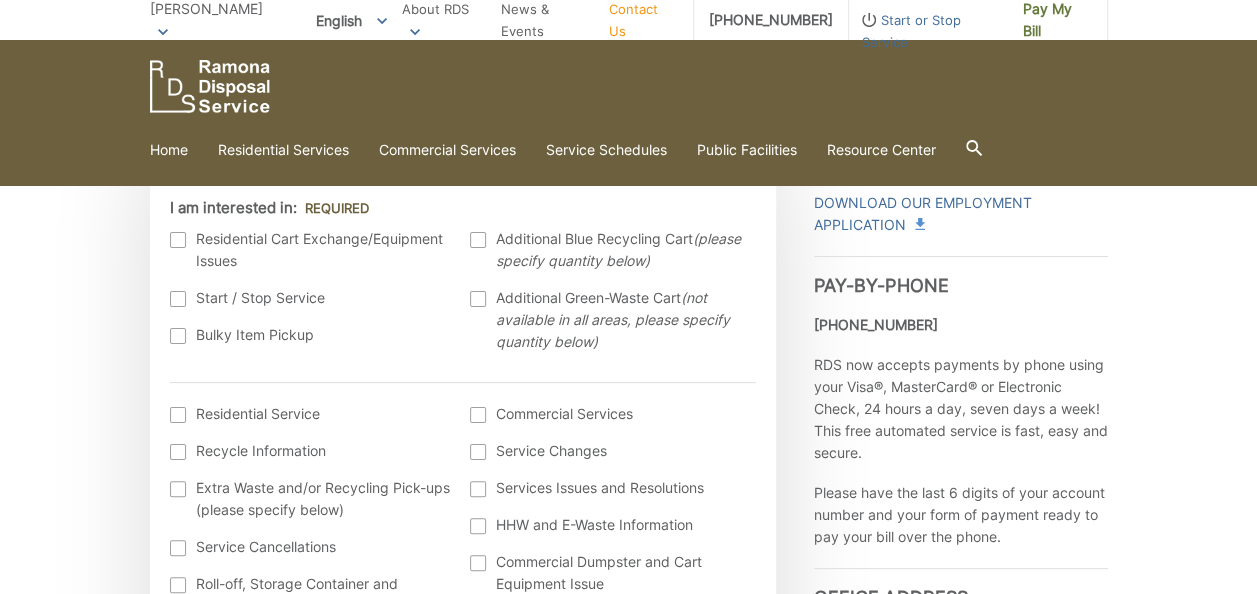 scroll, scrollTop: 508, scrollLeft: 0, axis: vertical 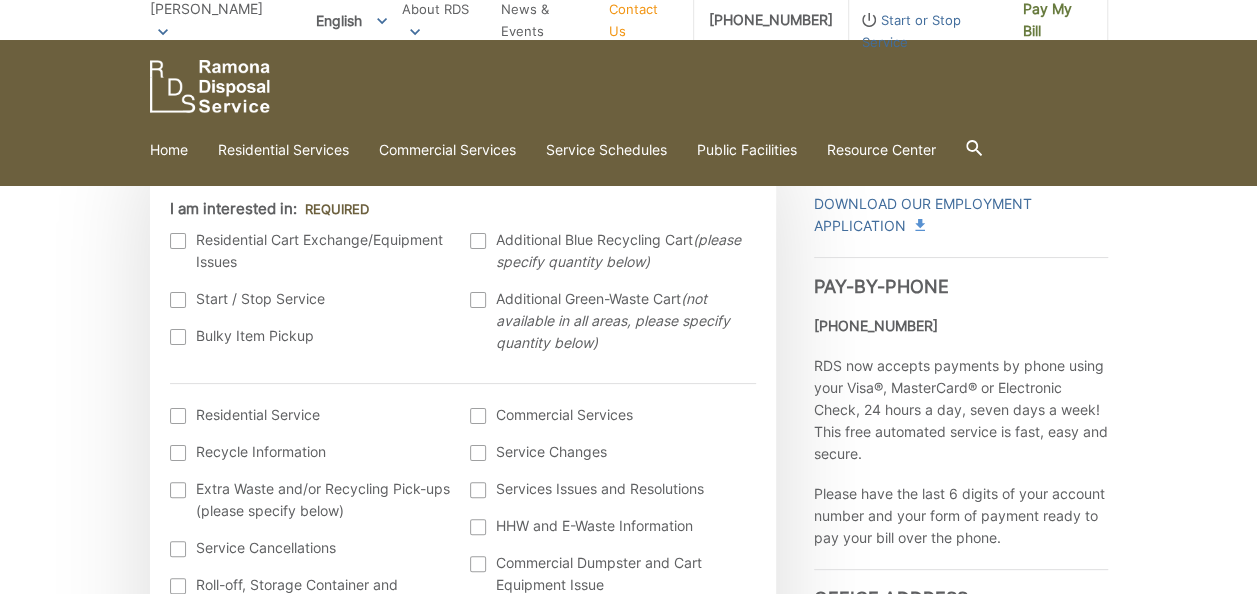 click at bounding box center (178, 337) 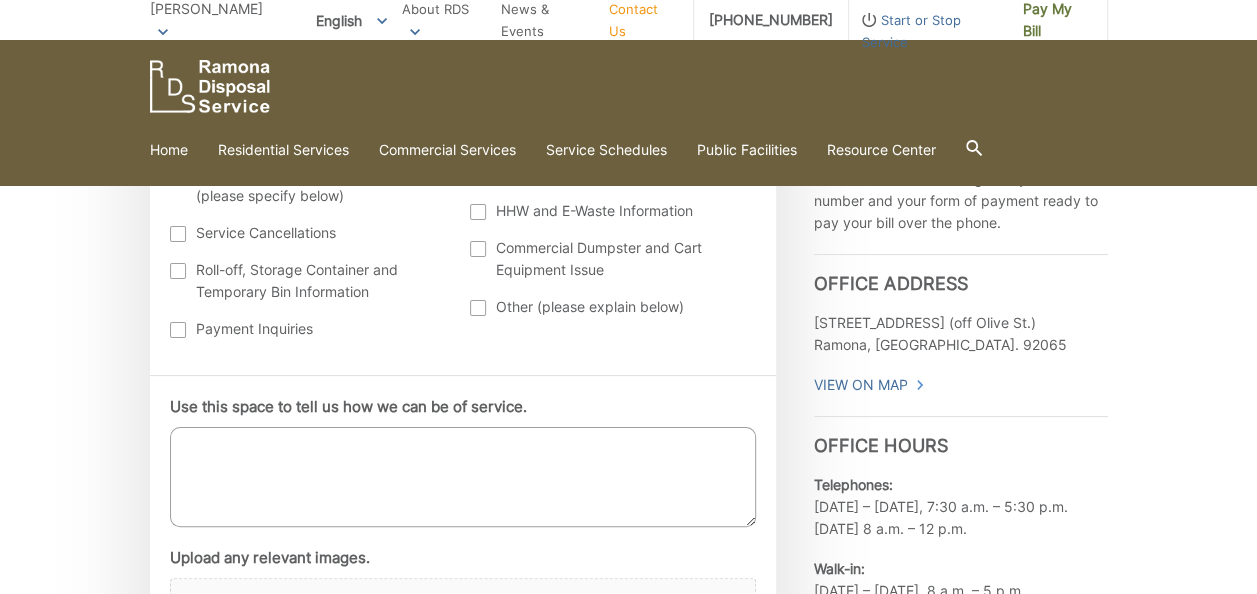 scroll, scrollTop: 890, scrollLeft: 0, axis: vertical 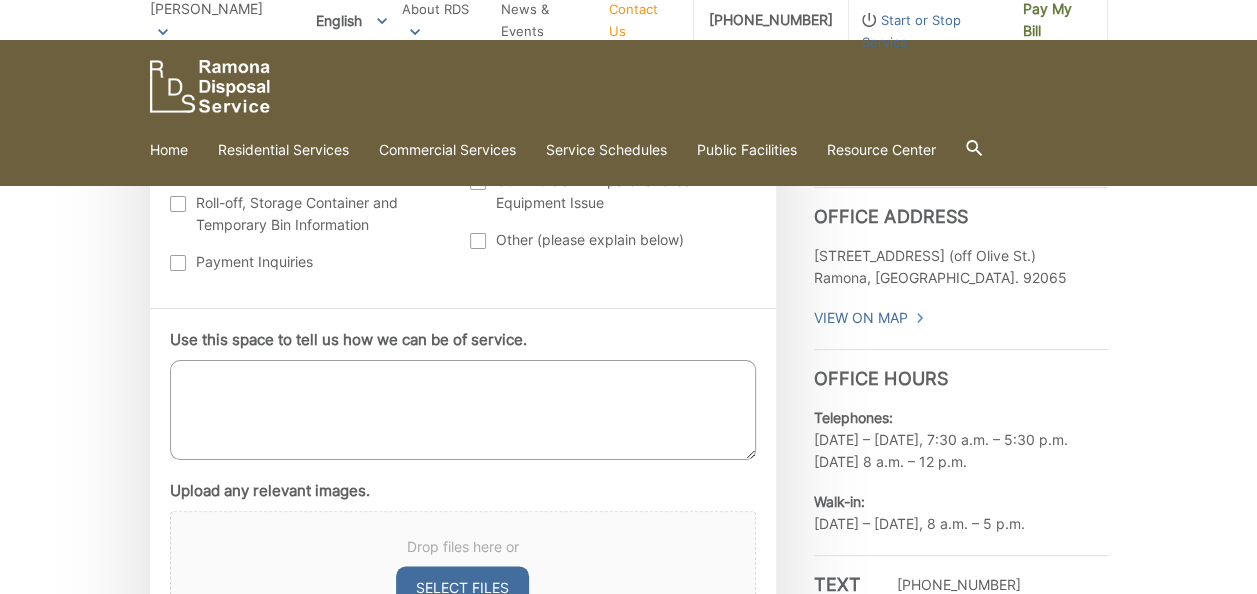 click on "Use this space to tell us how we can be of service." at bounding box center (463, 410) 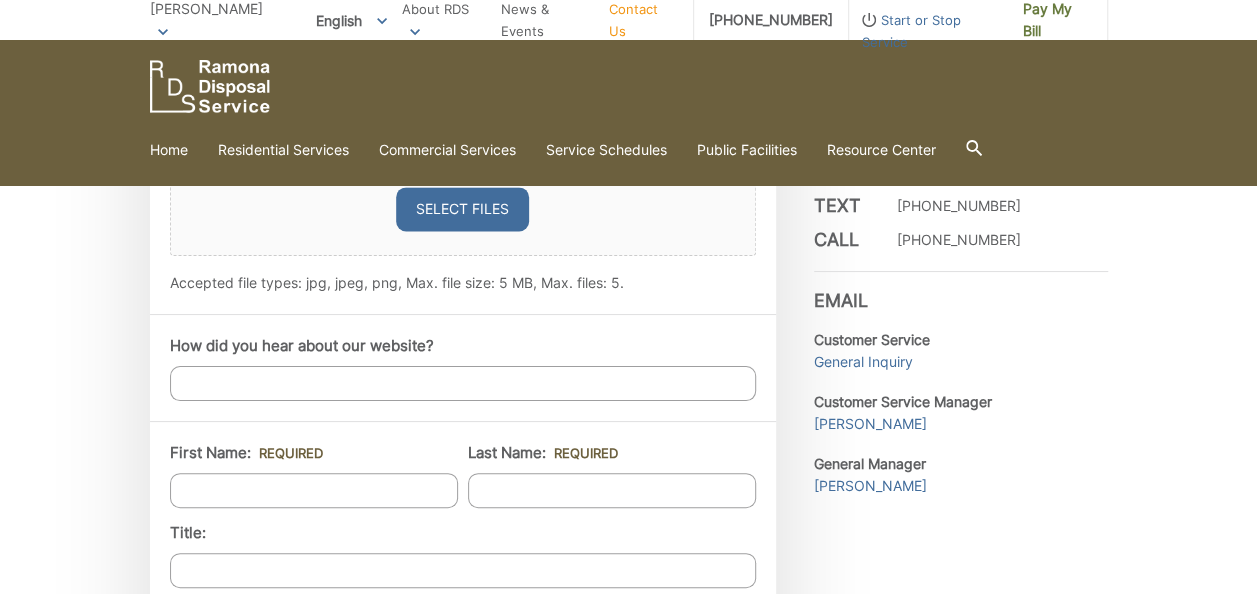 scroll, scrollTop: 1270, scrollLeft: 0, axis: vertical 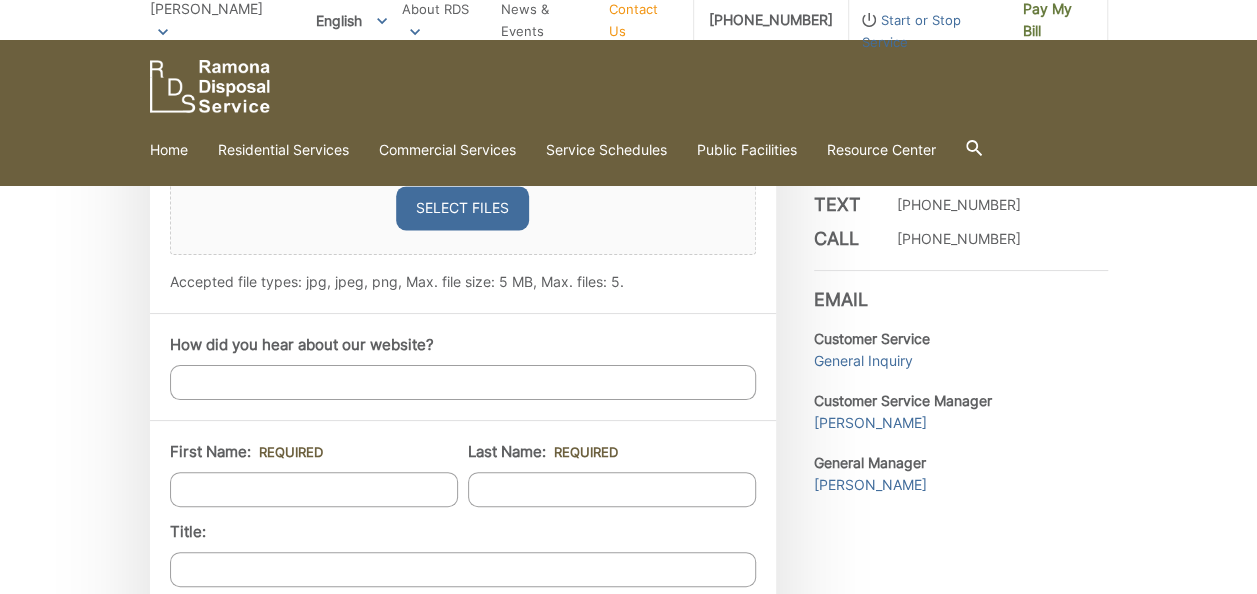 type on "I was hoping to schedule a bulky item pick up for a small loveseat size white chair." 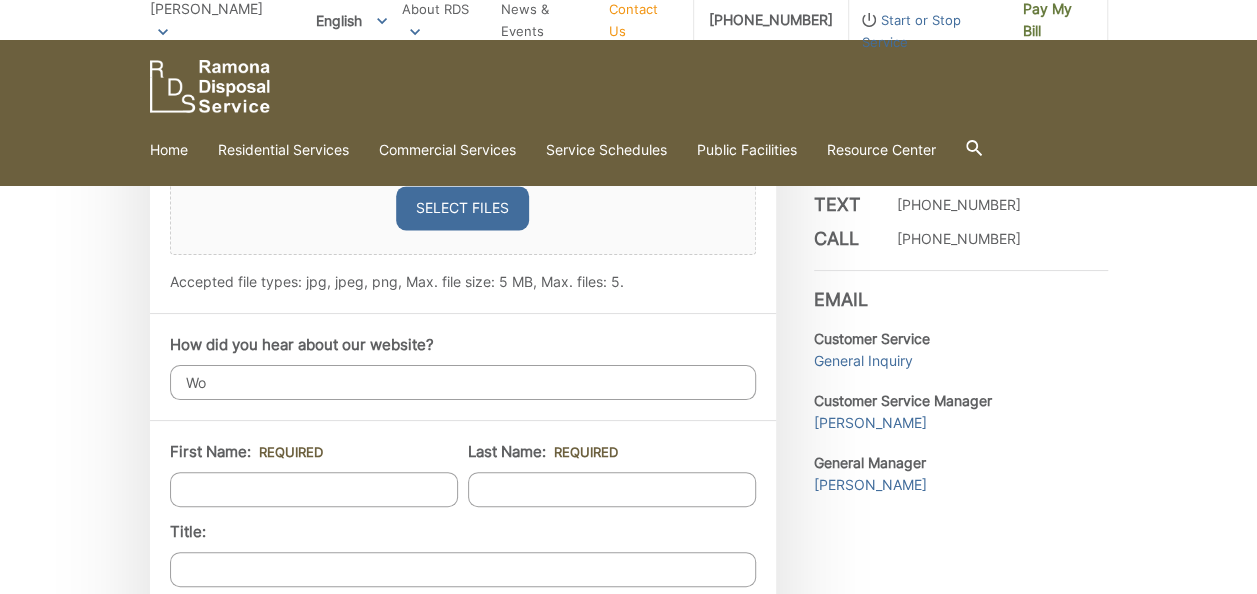 type on "W" 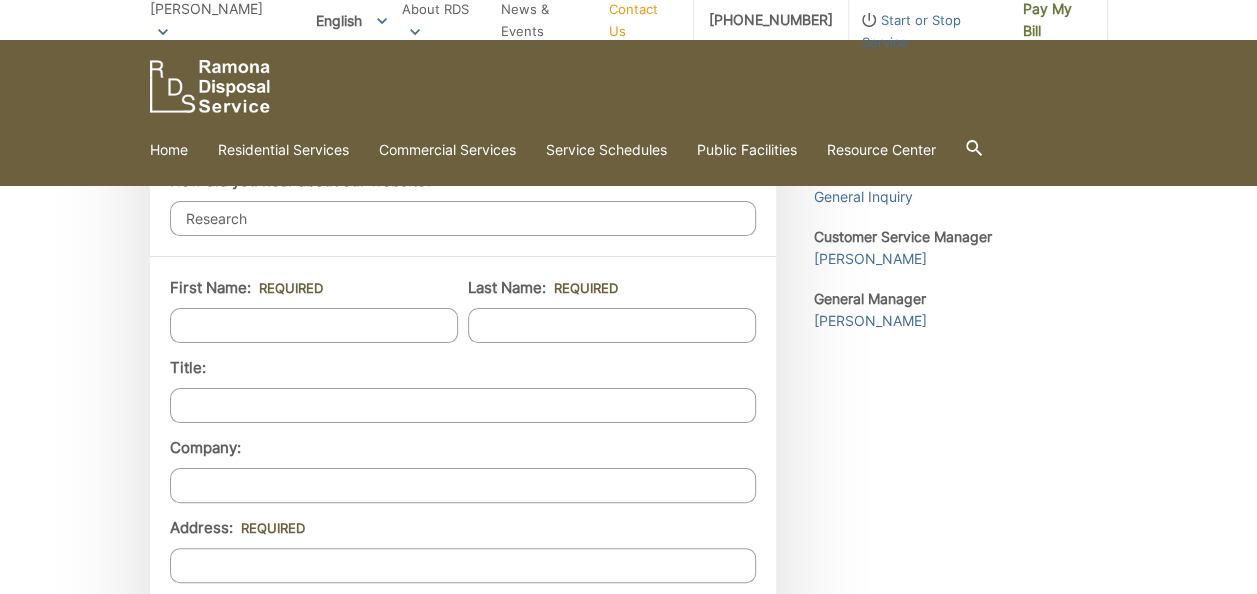 scroll, scrollTop: 1435, scrollLeft: 0, axis: vertical 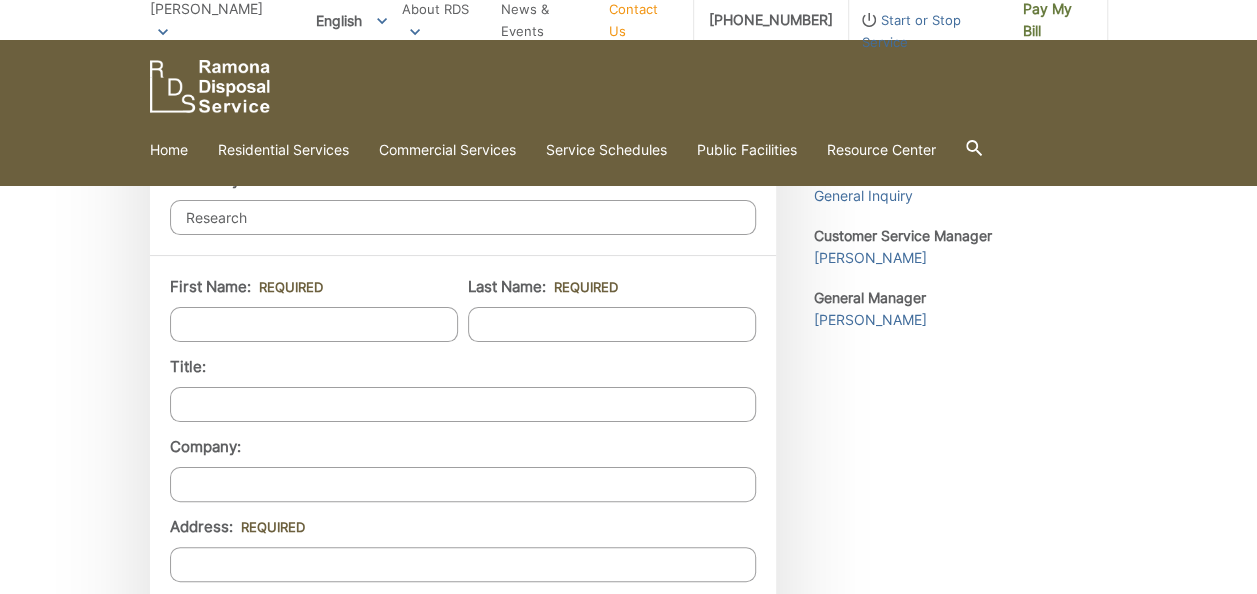 type on "Research" 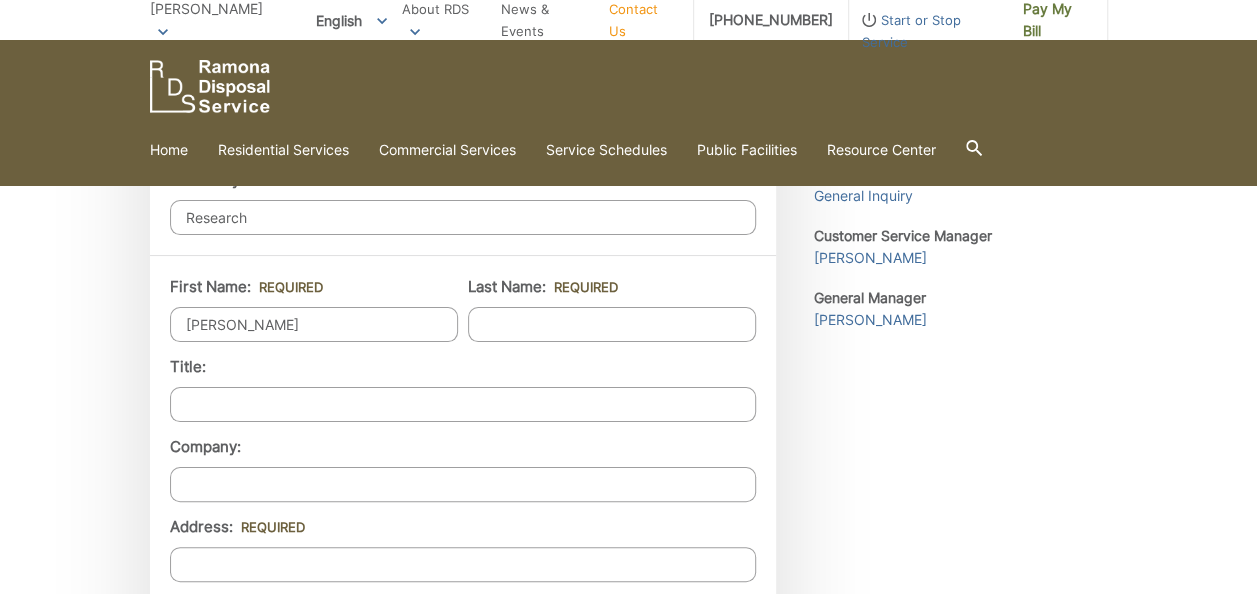 type on "Garland" 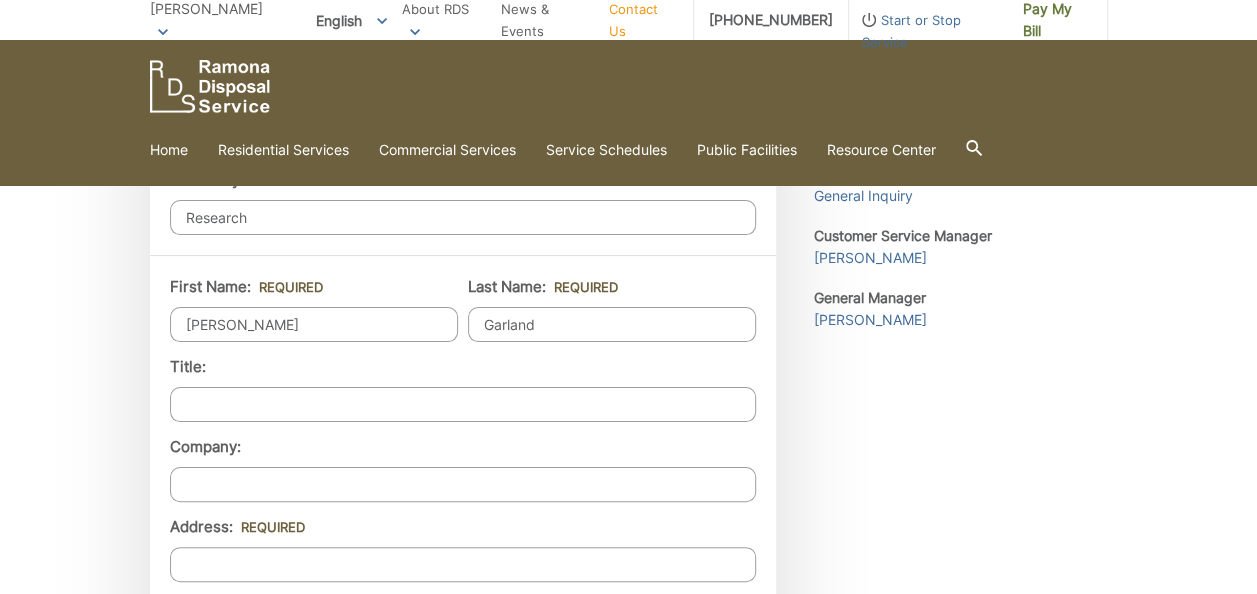 type on "22947 San Vicente rd" 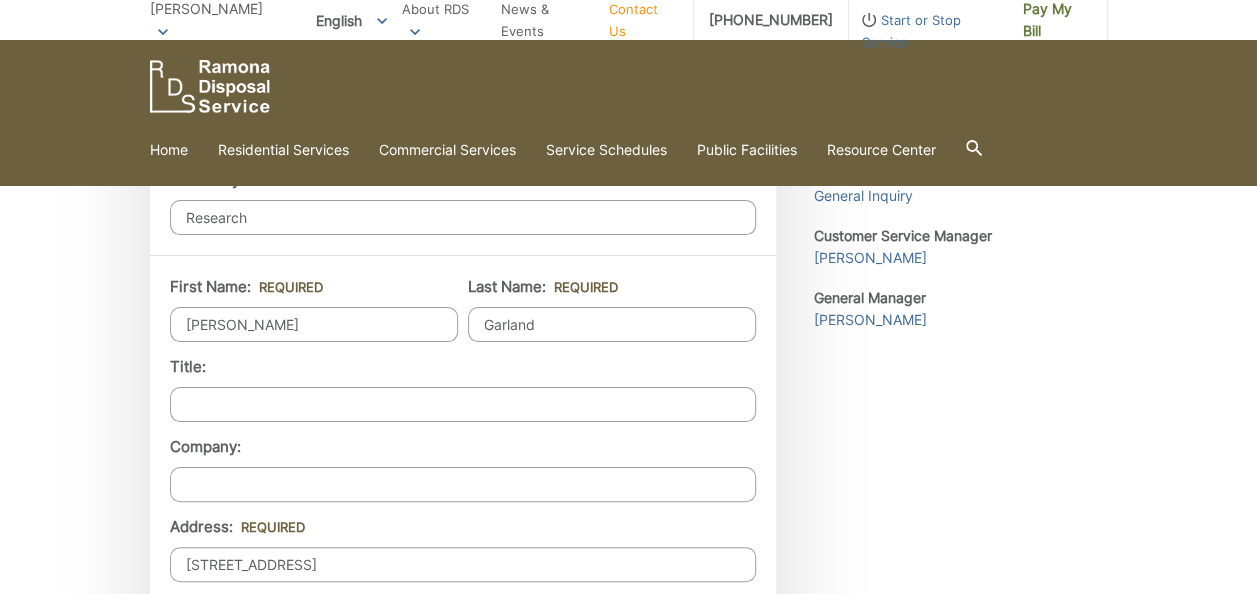type on "[PERSON_NAME]" 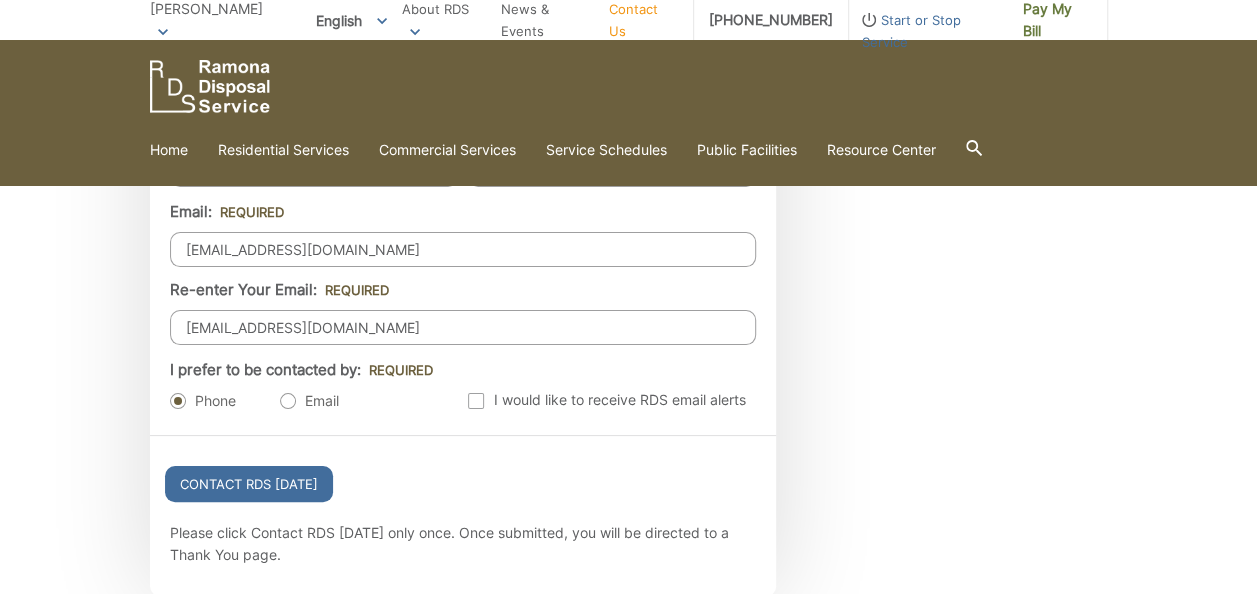 scroll, scrollTop: 2071, scrollLeft: 0, axis: vertical 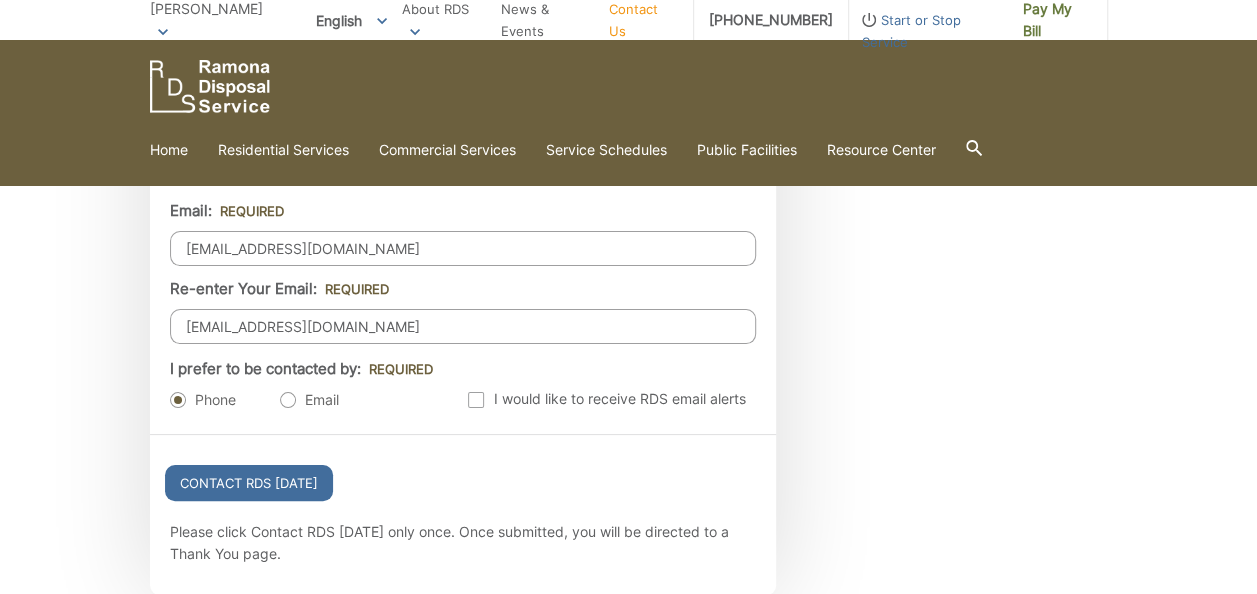 click on "Email" at bounding box center [309, 400] 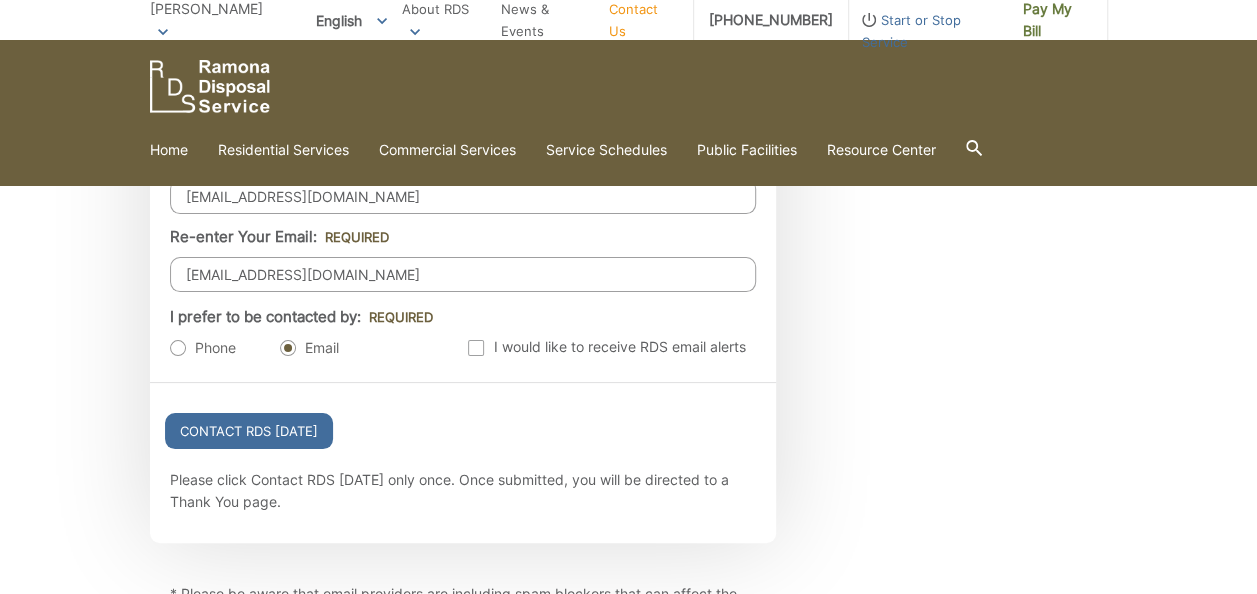 scroll, scrollTop: 2126, scrollLeft: 0, axis: vertical 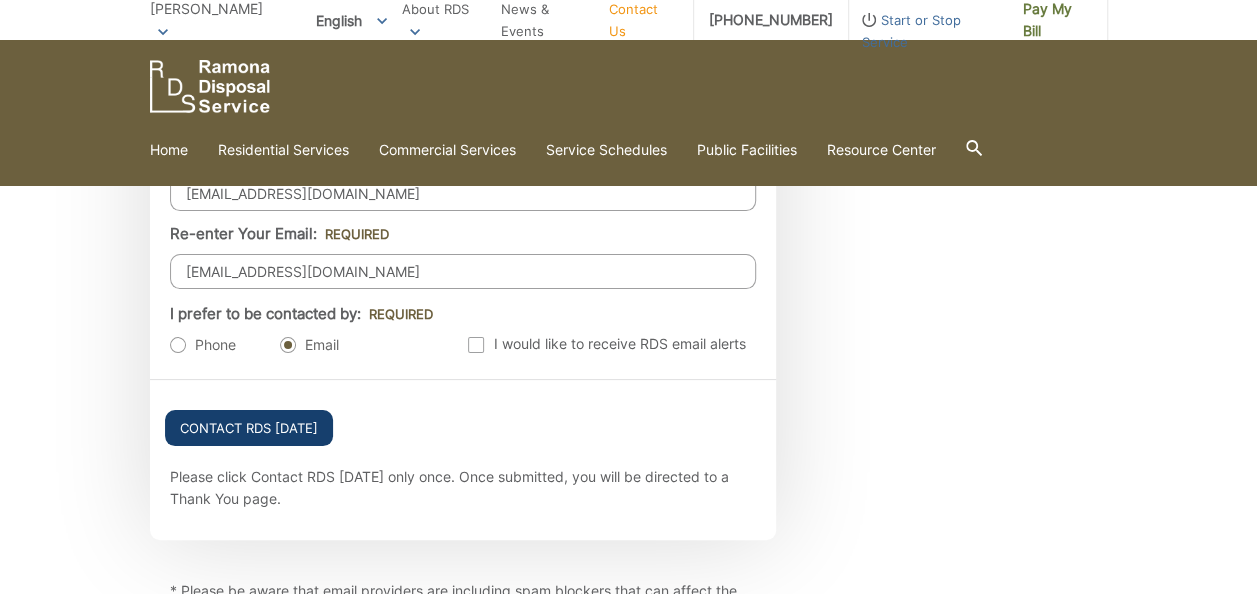 click on "Contact RDS Today" at bounding box center [249, 428] 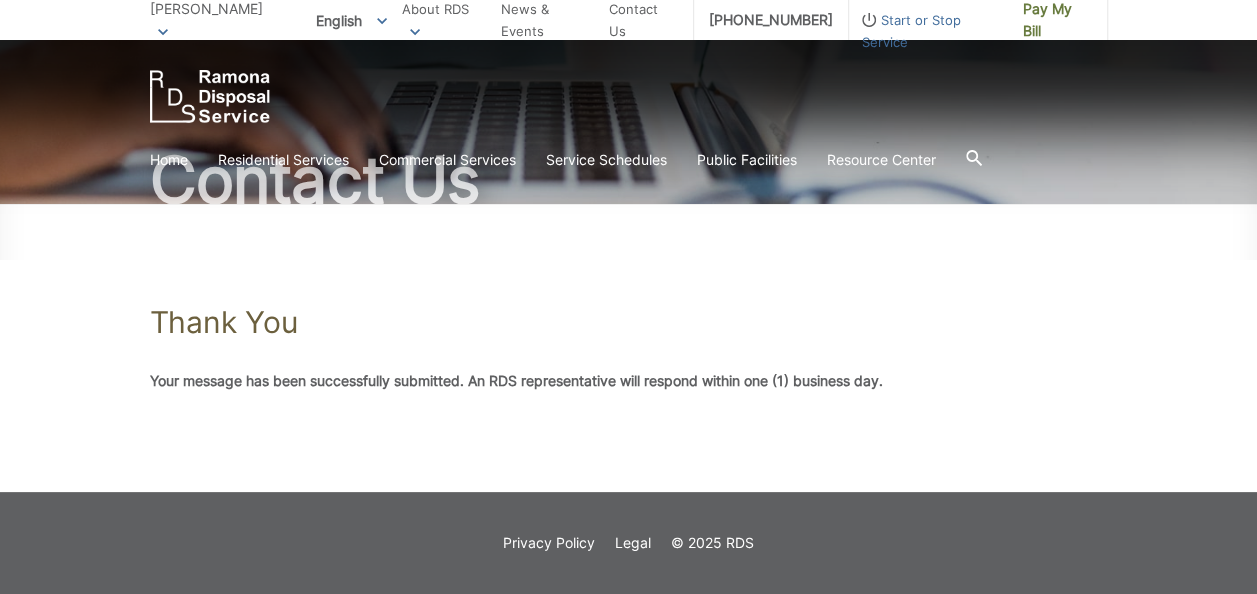 scroll, scrollTop: 0, scrollLeft: 0, axis: both 